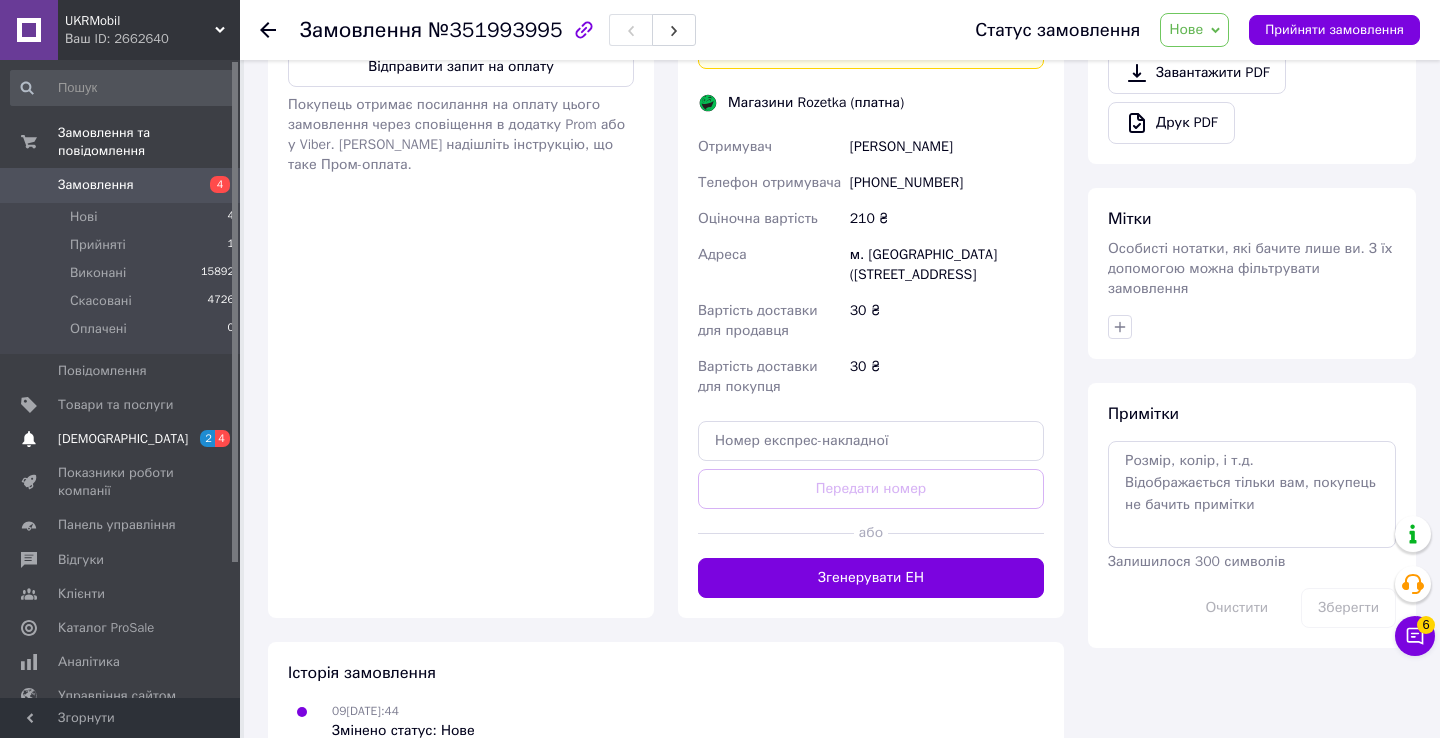 scroll, scrollTop: 791, scrollLeft: 0, axis: vertical 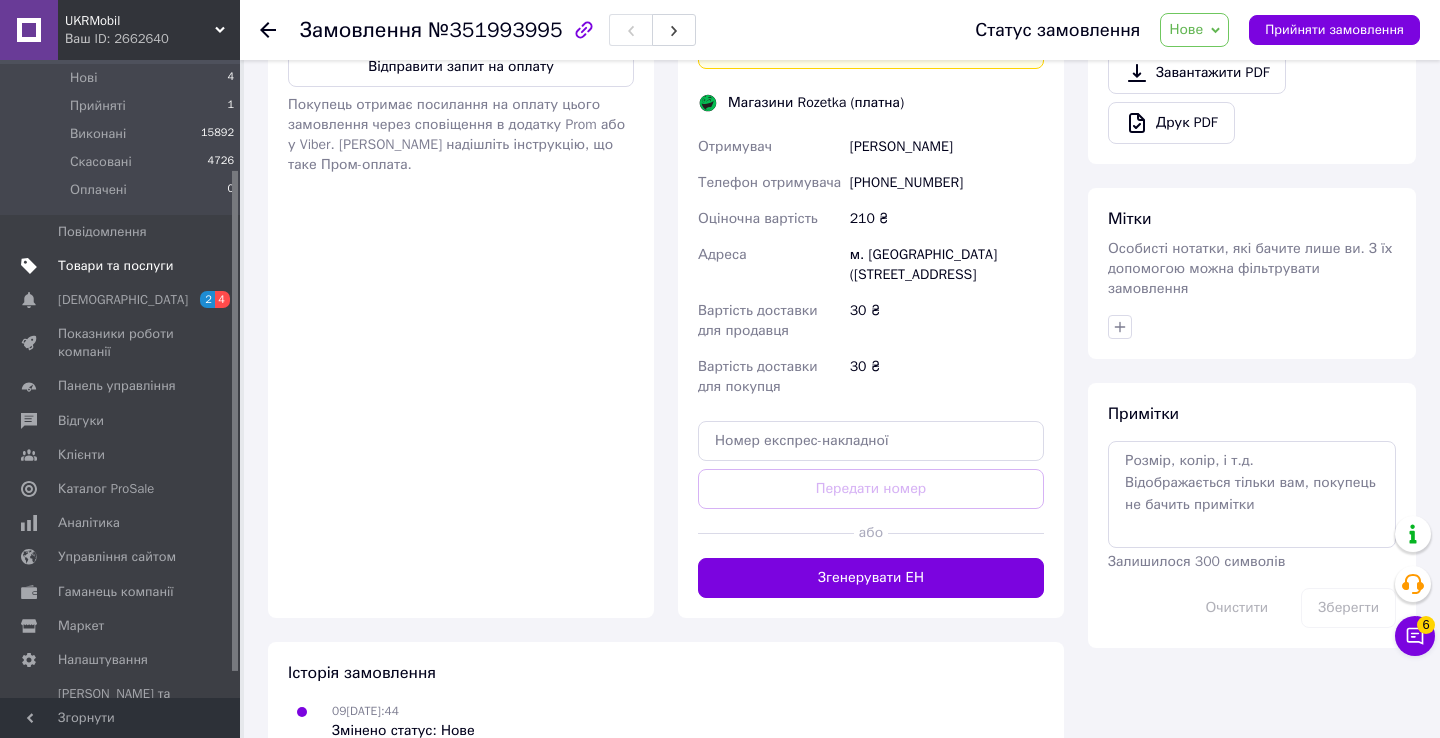 click on "Товари та послуги" at bounding box center (115, 266) 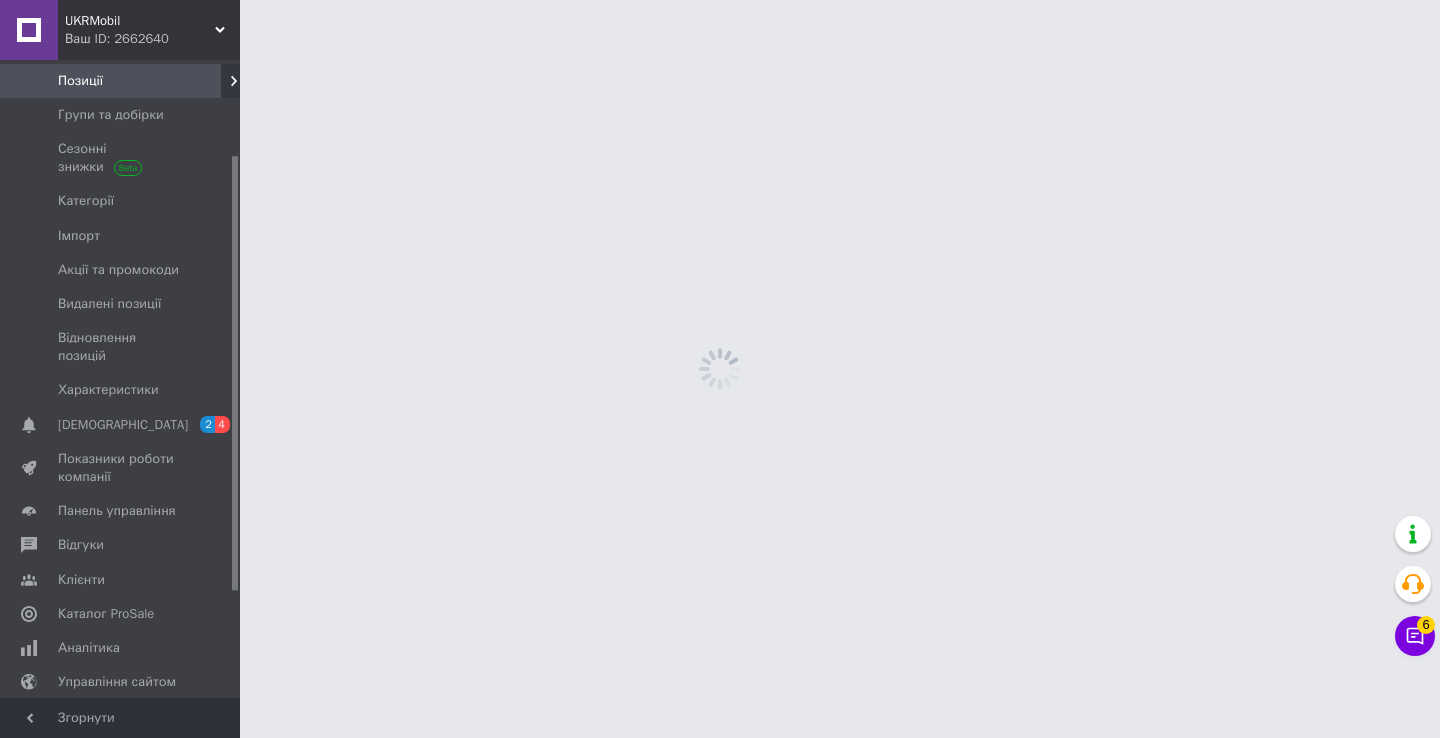 scroll, scrollTop: 0, scrollLeft: 0, axis: both 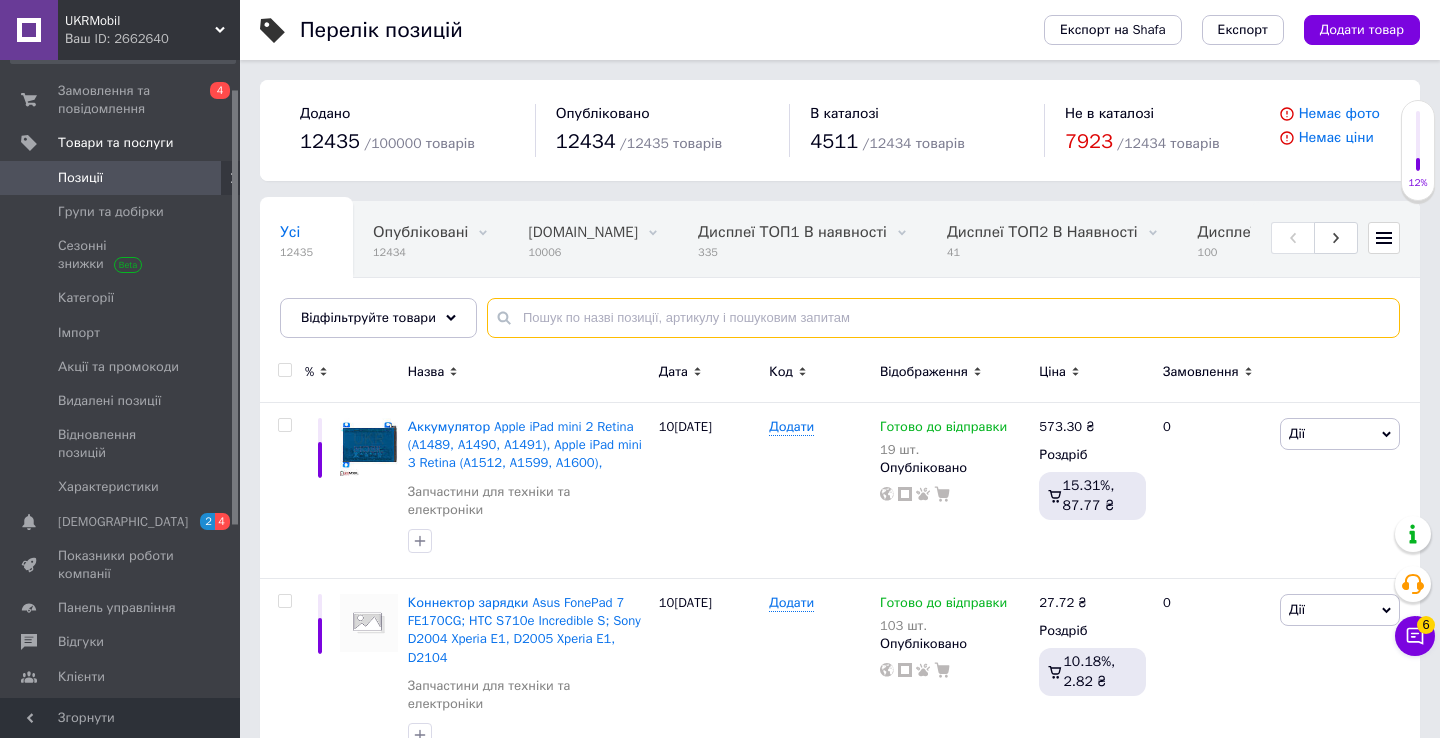 click at bounding box center [943, 318] 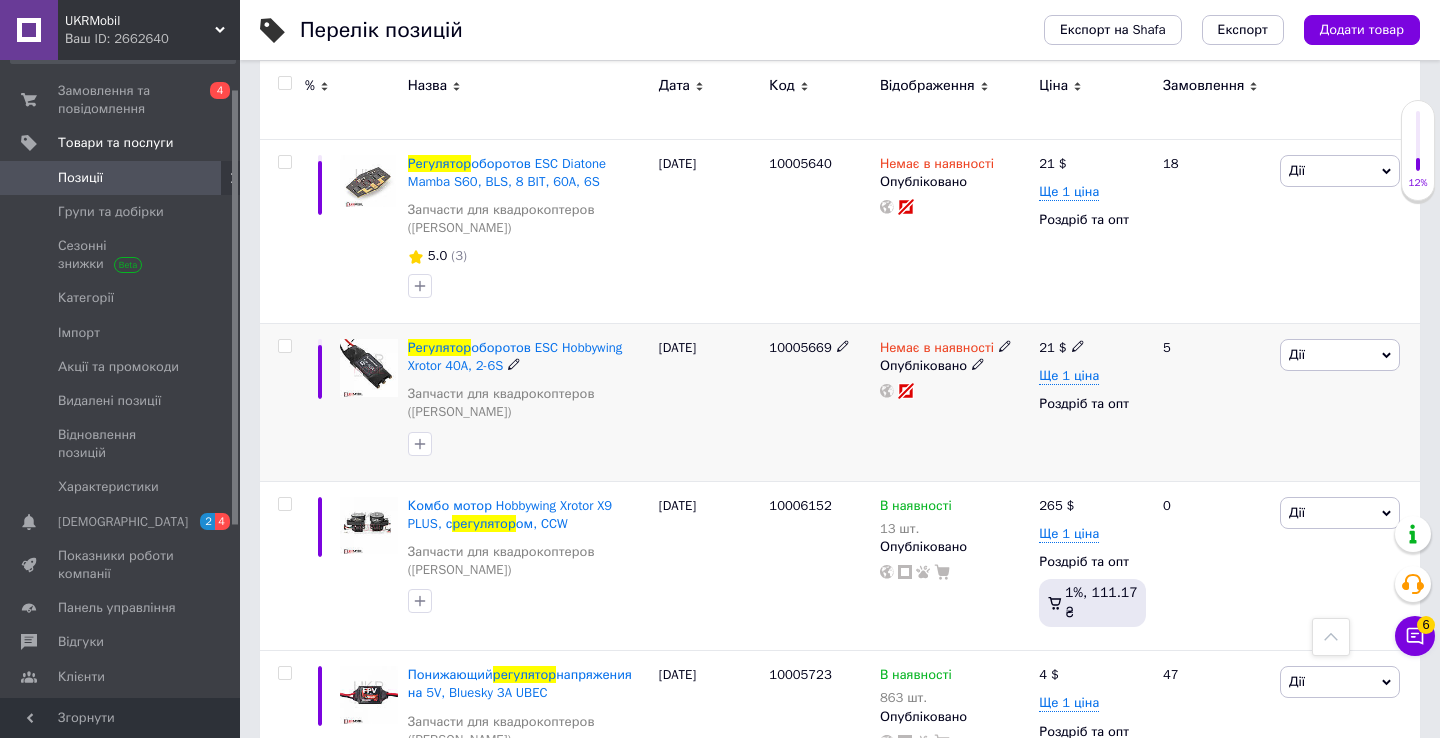 scroll, scrollTop: 0, scrollLeft: 0, axis: both 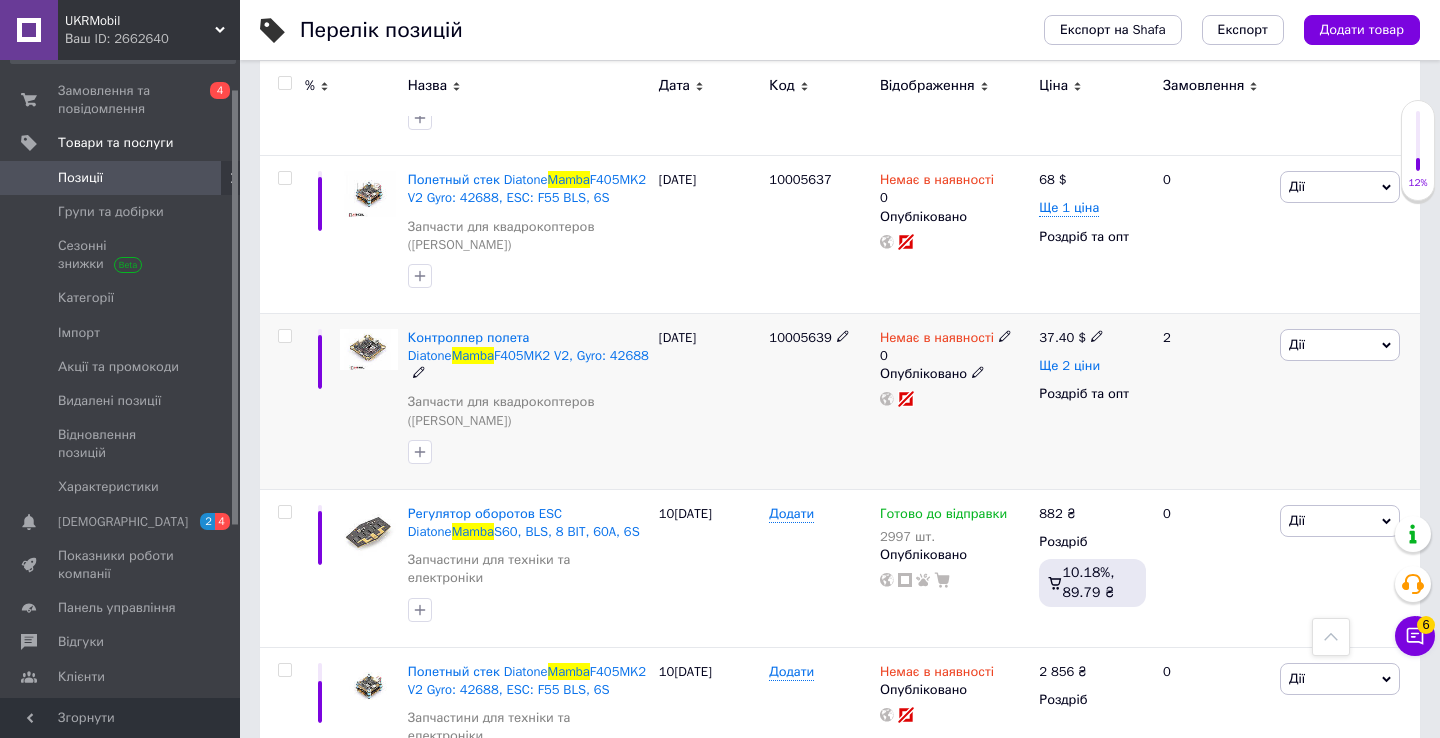 type on "Mamba" 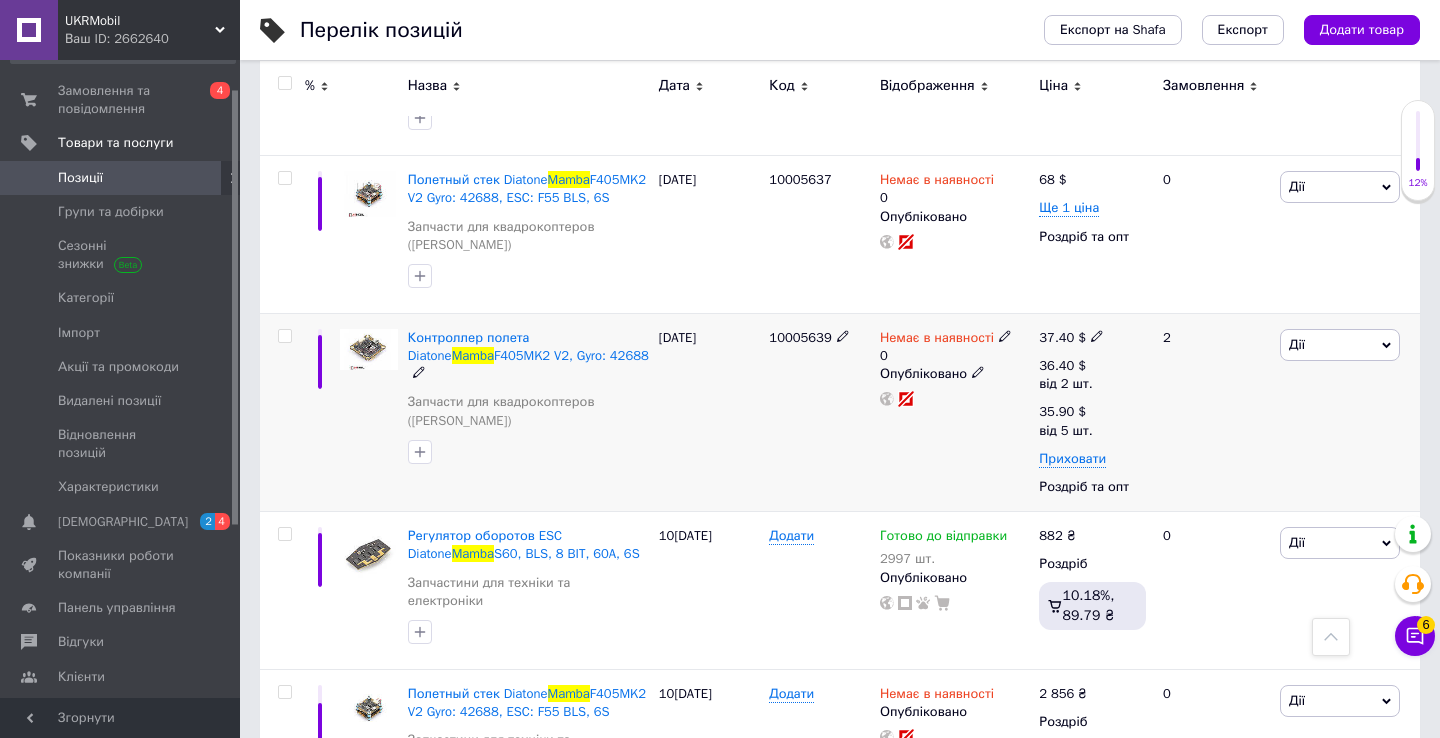 click on "36.40   $ від 2 шт." at bounding box center [1092, 380] 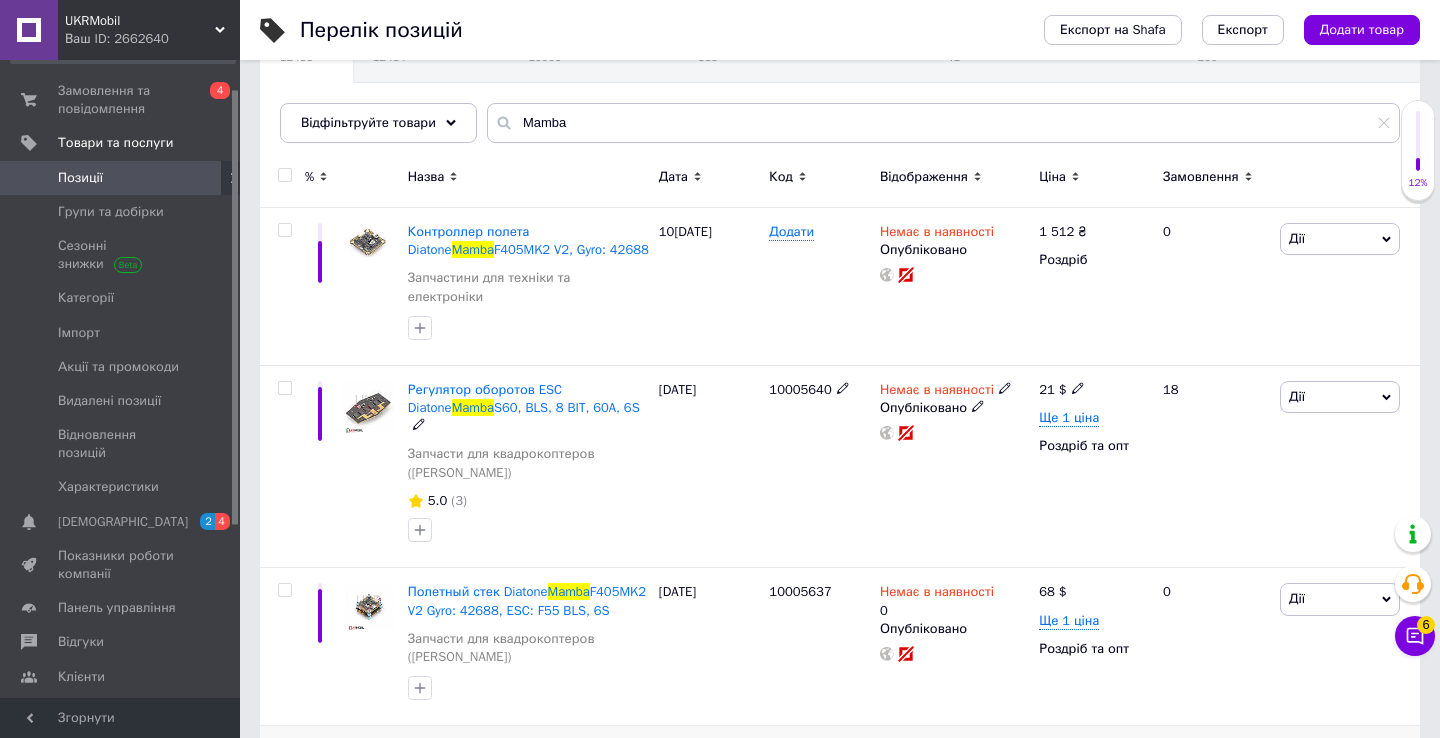 scroll, scrollTop: 207, scrollLeft: 0, axis: vertical 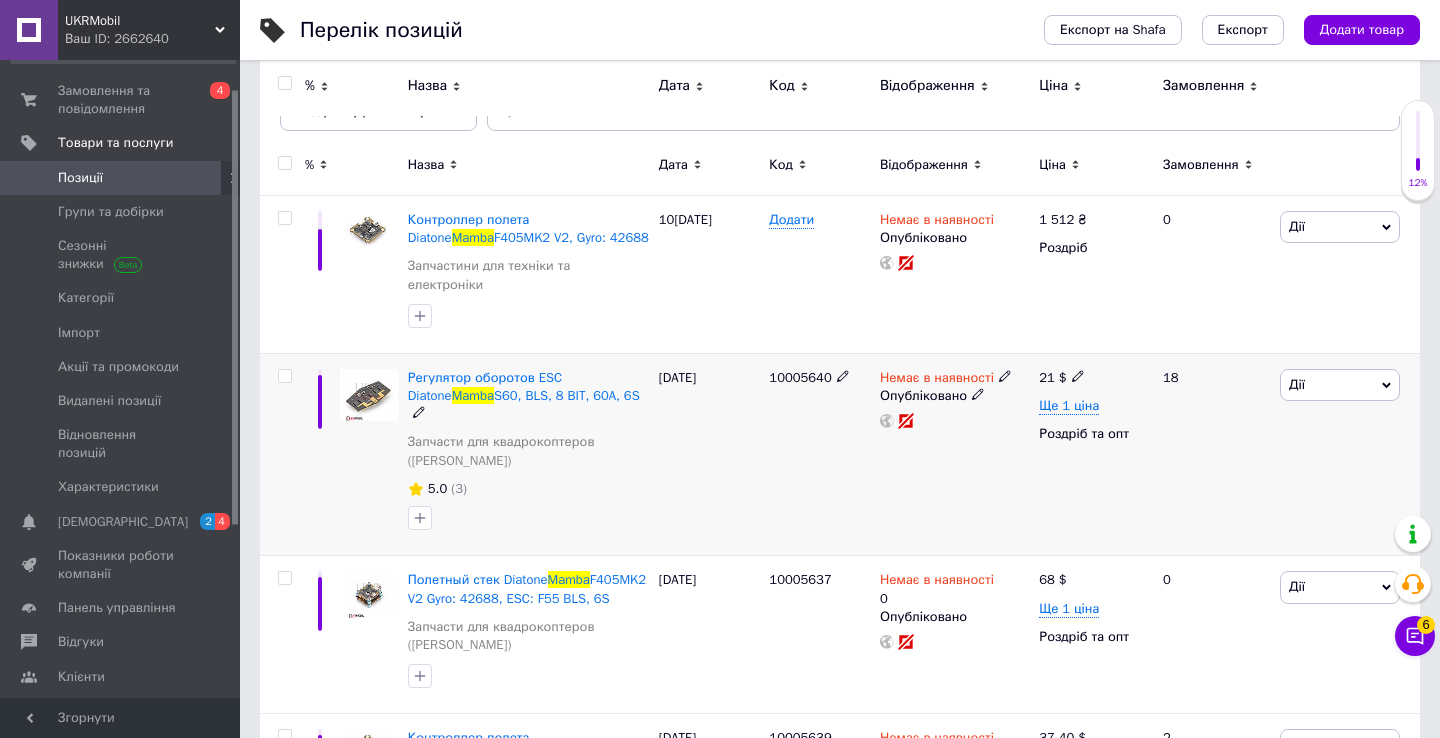 drag, startPoint x: 403, startPoint y: 364, endPoint x: 653, endPoint y: 419, distance: 255.97852 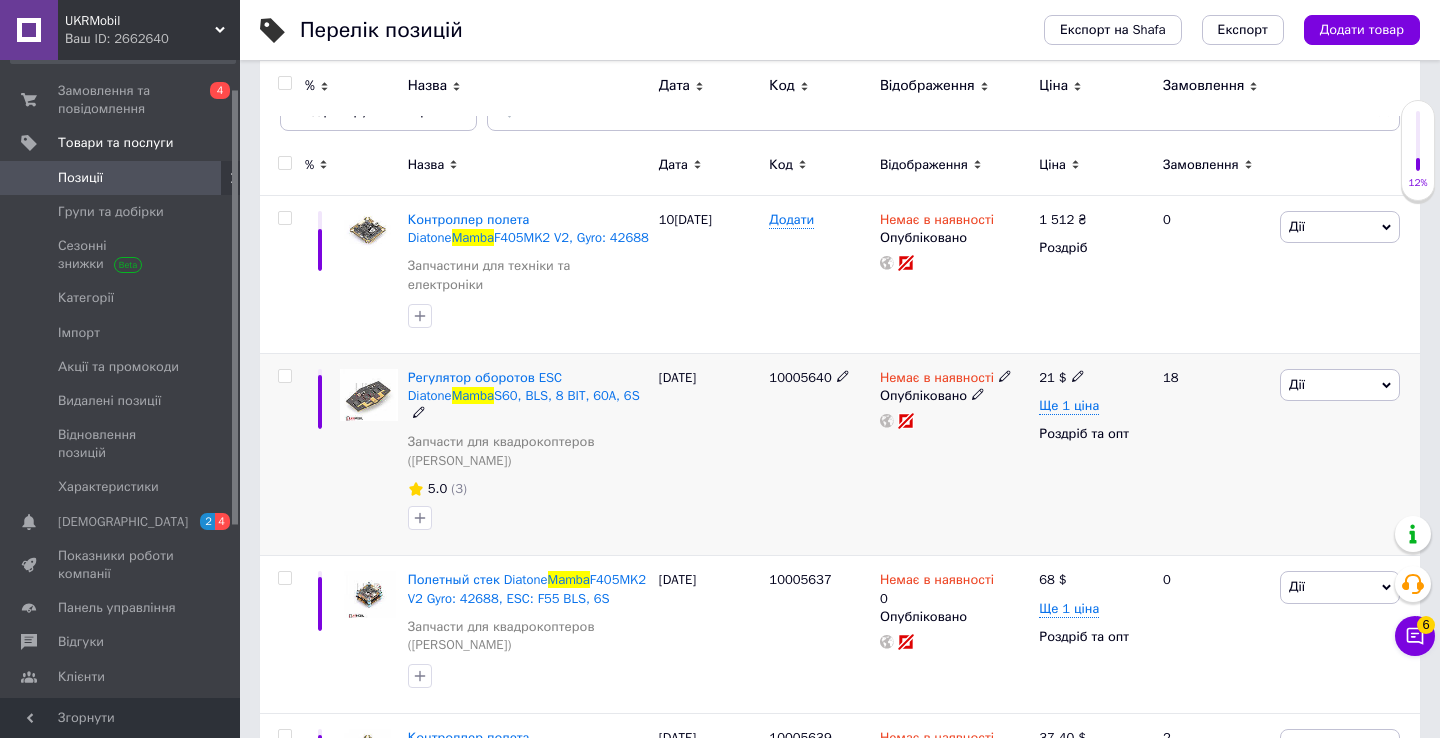 click on "Регулятор оборотов ESC Diatone  Mamba  S60, BLS, 8 BIT, 60A, 6S Запчасти для квадрокоптеров ([PERSON_NAME]) 5.0 [PHONE_NUMBER][DATE] 10005640­ Немає в наявності Опубліковано 21   $ Ще 1 ціна Роздріб та опт 18 Дії Редагувати Підняти на початок групи Копіювати Знижка Подарунок Супутні Приховати Ярлик Додати на вітрину Додати в кампанію Каталог ProSale Видалити" at bounding box center [840, 454] 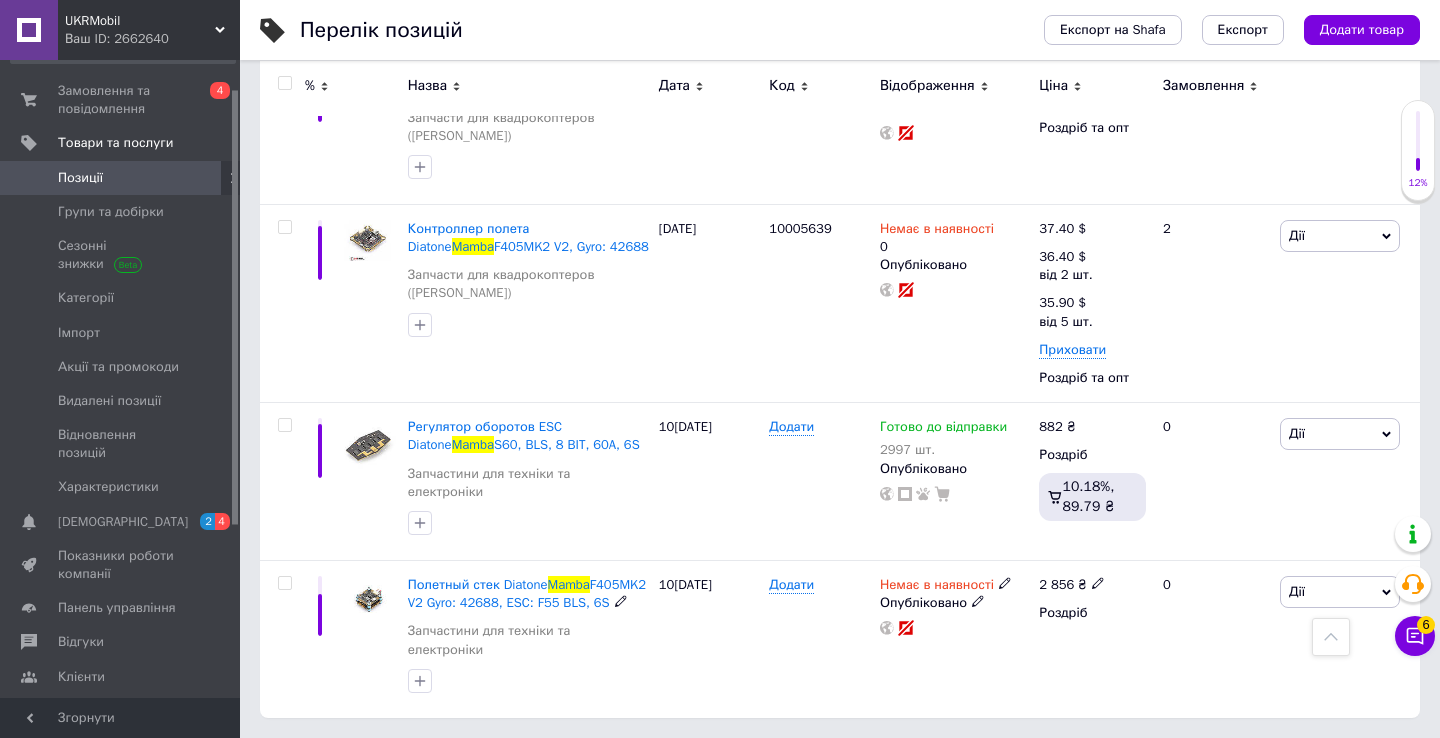 scroll, scrollTop: 0, scrollLeft: 0, axis: both 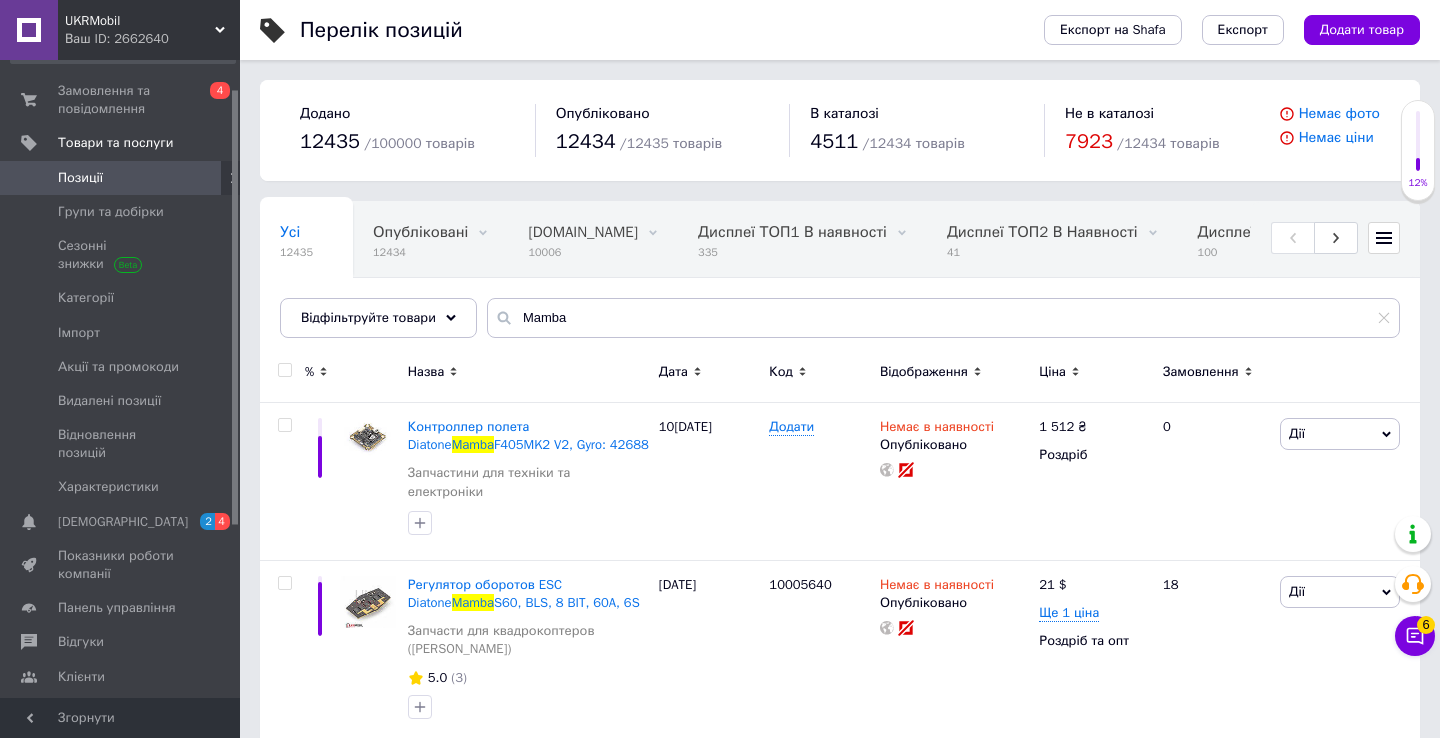 click 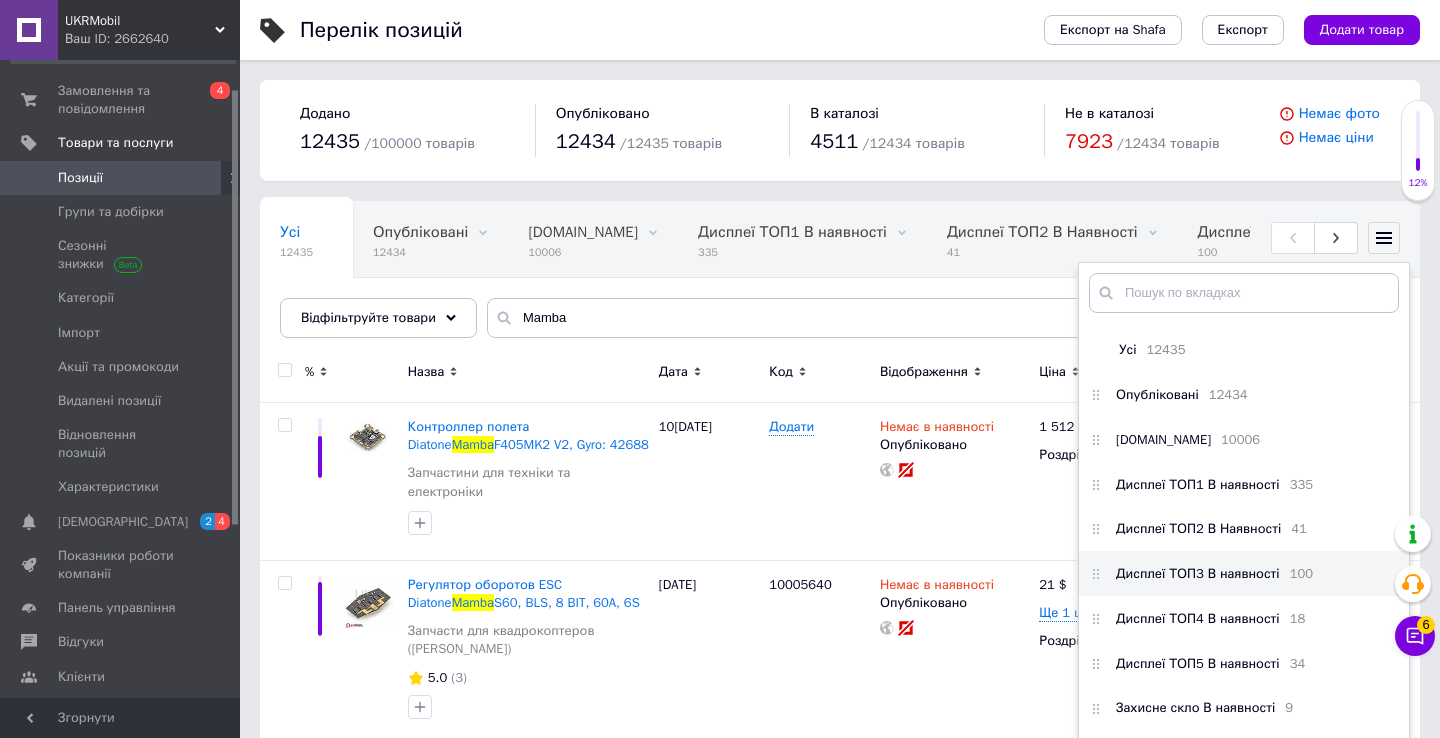 scroll, scrollTop: 16, scrollLeft: 0, axis: vertical 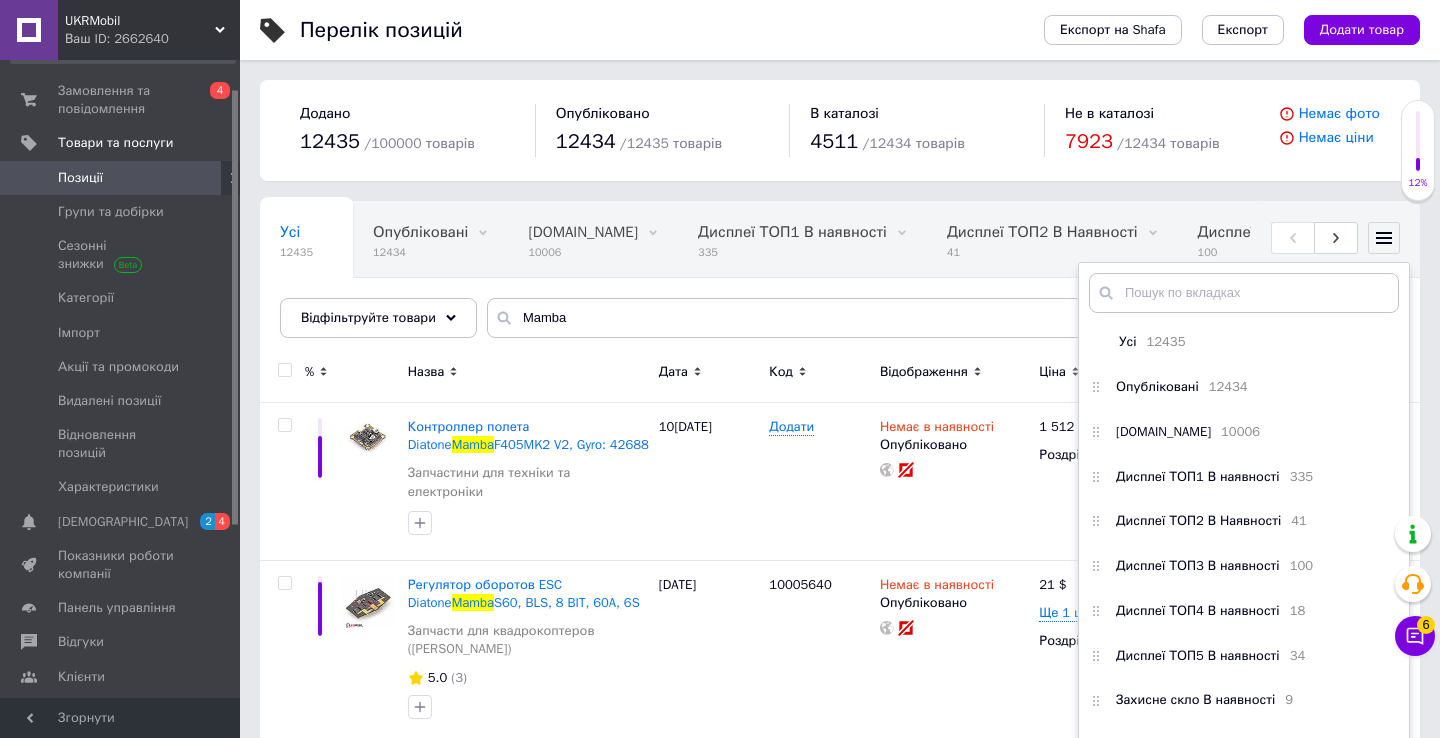 click on "Усі 12435 Опубліковані 12434 Видалити Редагувати [DOMAIN_NAME] 10006 Видалити Редагувати Дисплеї ТОП1 В наявності  335 Видалити Редагувати Дисплеї ТОП2 В Наявності 41 Видалити Редагувати Дисплеї ТОП3 В наявності 100 Видалити Редагувати Дисплеї ТОП4 В наявності 18 Видалити Редагувати Дисплеї ТОП5 В наявності 34 Видалити Редагувати Захисне скло В наявності 9 Видалити Редагувати DS1 488 Видалити Редагувати Ok Відфільтровано...  Зберегти" at bounding box center [840, 279] 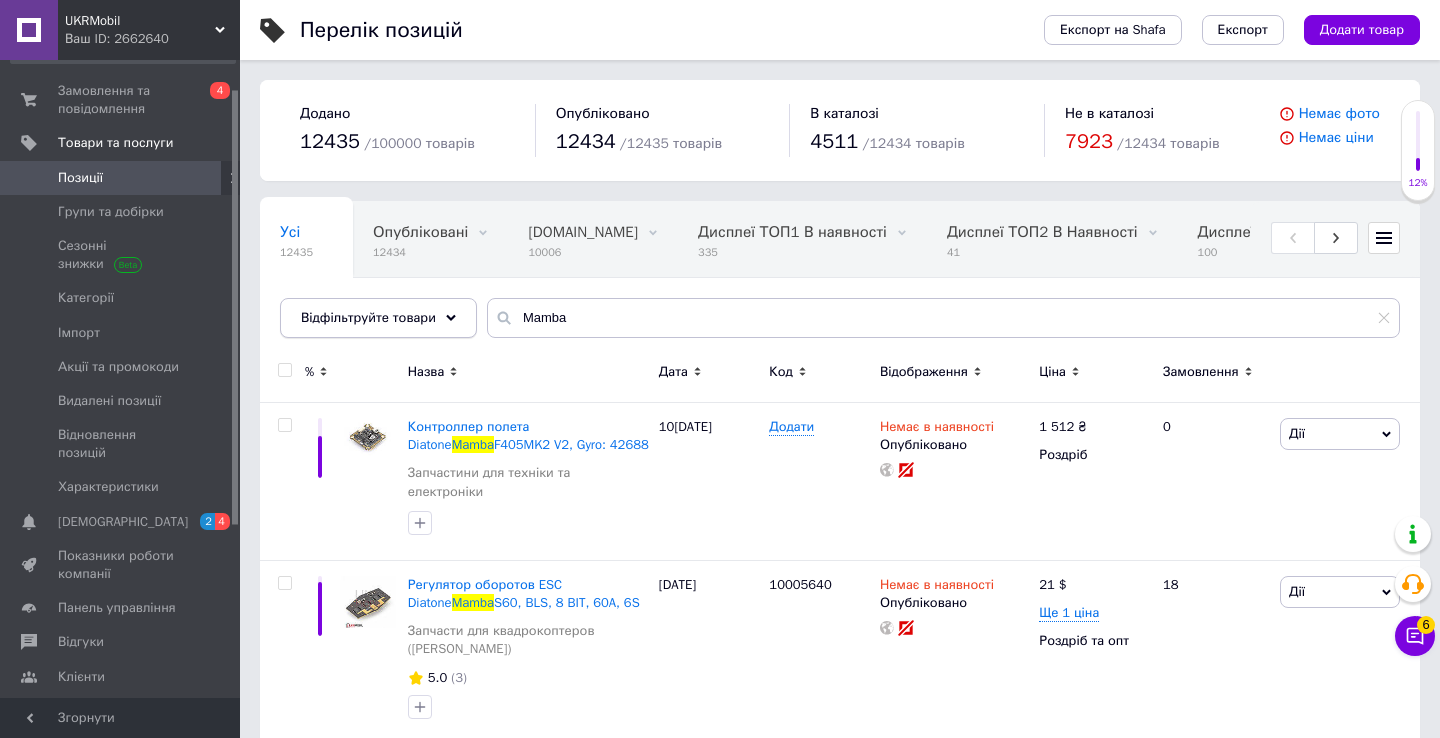 click on "Відфільтруйте товари" at bounding box center [368, 317] 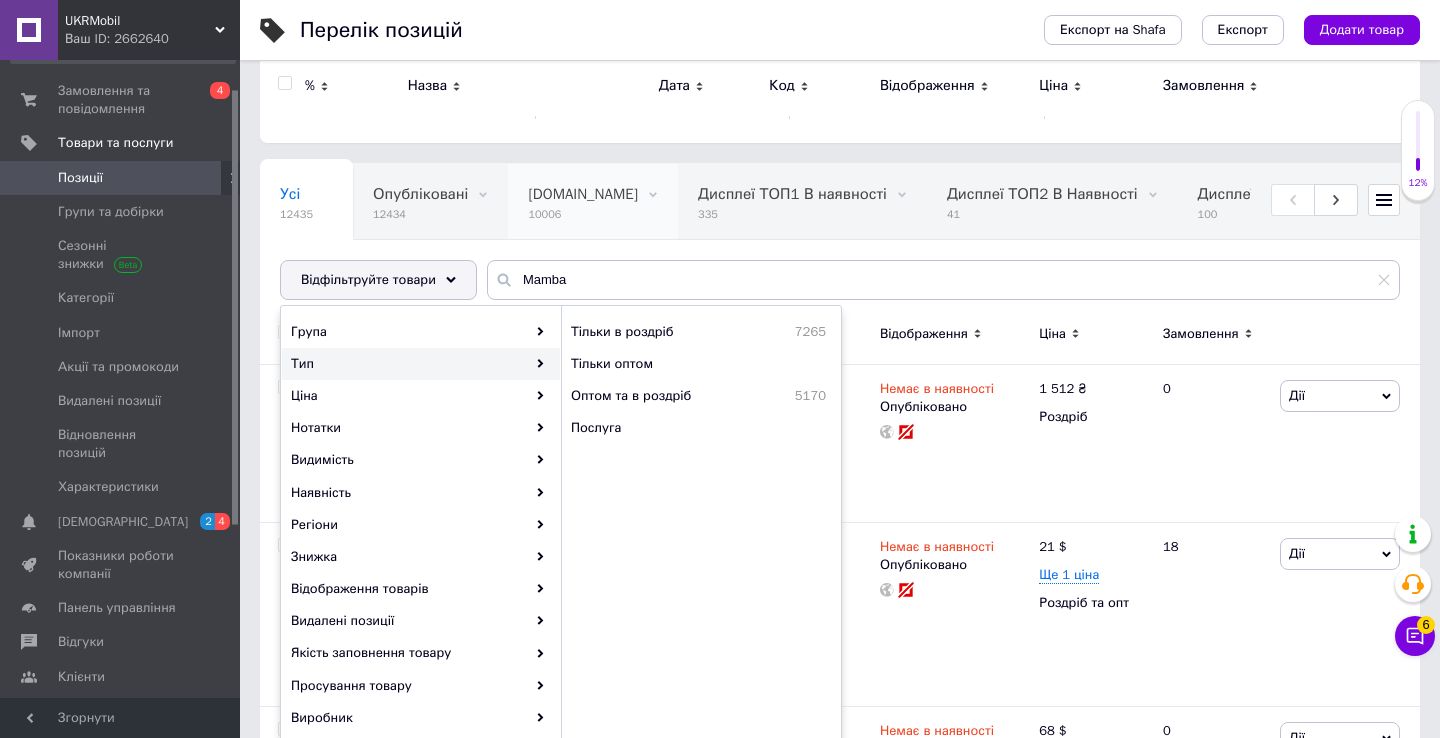 scroll, scrollTop: 0, scrollLeft: 0, axis: both 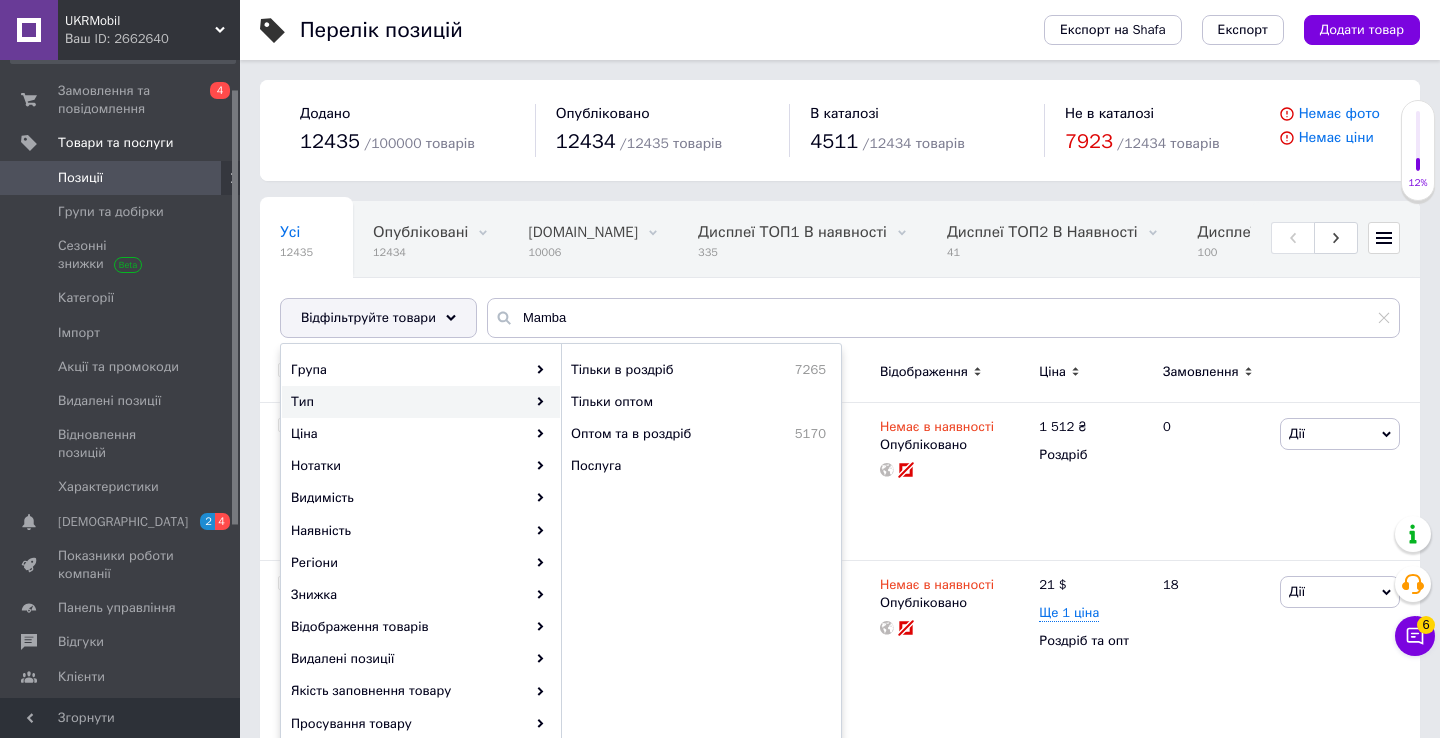 click on "Перелік позицій Експорт на Shafa Експорт Додати товар Додано 12435   / 100000   товарів Опубліковано 12434   / 12435   товарів В каталозі 4511   / 12434   товарів Не в каталозі 7923   / 12434   товарів Немає фото Немає ціни Усі 12435 Опубліковані 12434 Видалити Редагувати [DOMAIN_NAME] 10006 Видалити Редагувати Дисплеї ТОП1 В наявності  335 Видалити Редагувати Дисплеї ТОП2 В Наявності 41 Видалити Редагувати Дисплеї ТОП3 В наявності 100 Видалити Редагувати Дисплеї ТОП4 В наявності 18 Видалити Редагувати Дисплеї ТОП5 В наявності 34 Видалити Редагувати Захисне скло В наявності 9 Видалити Редагувати DS1 488 Ok Усі 335" at bounding box center (840, 718) 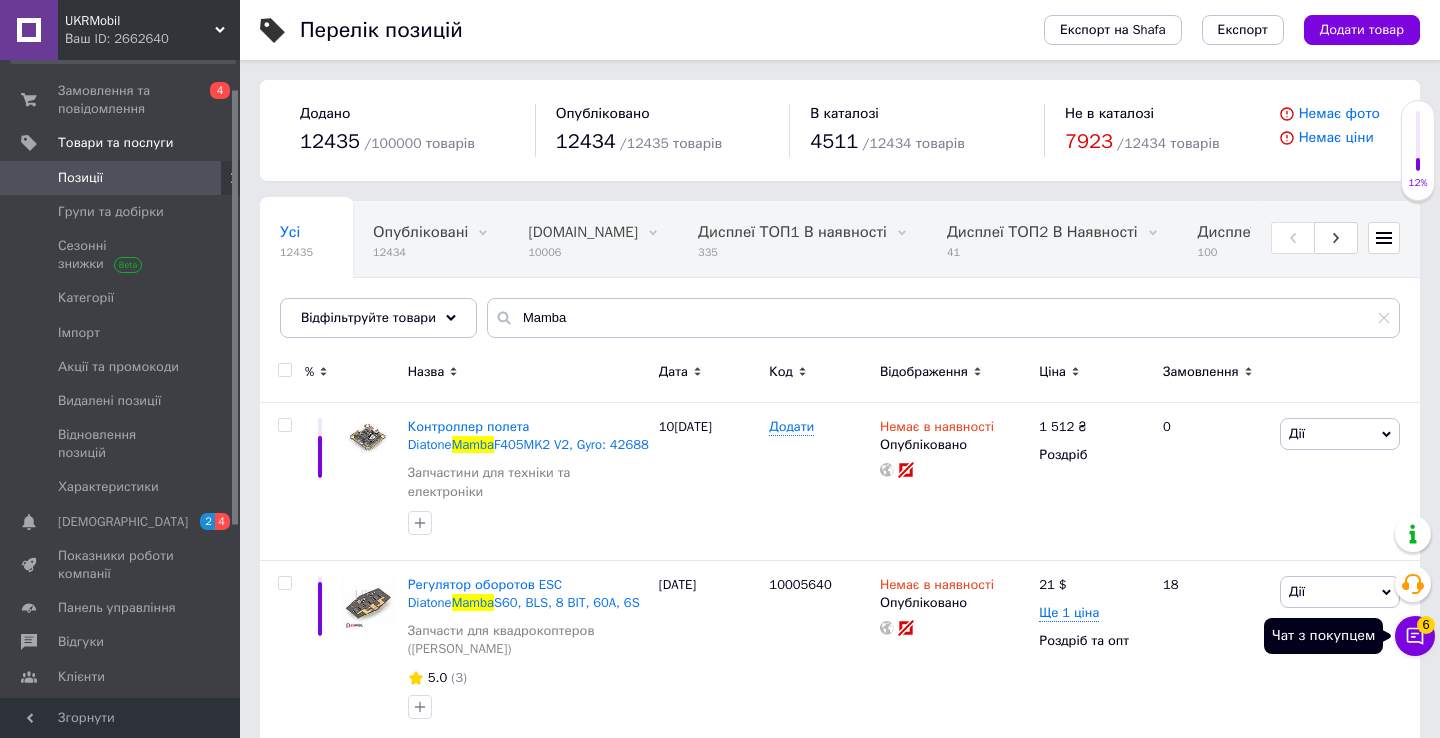 click 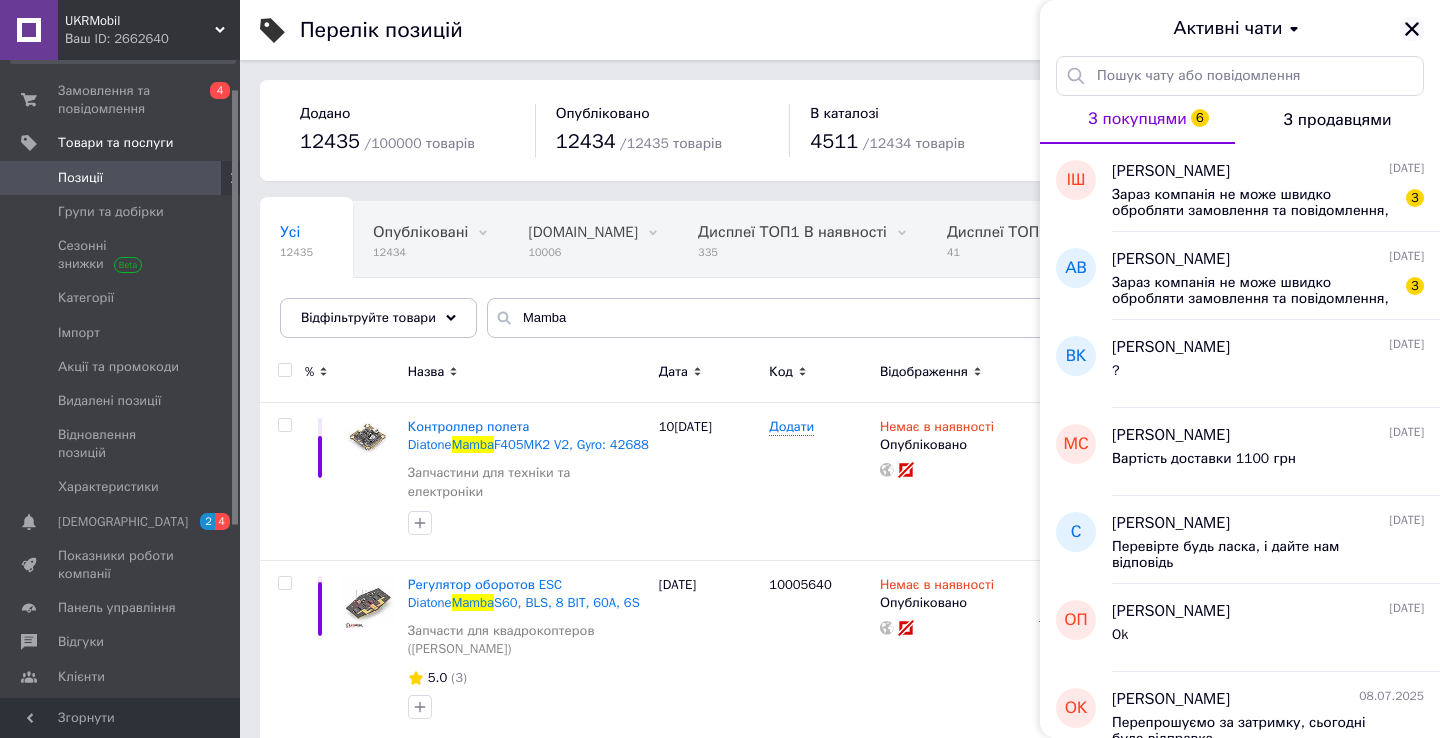 click 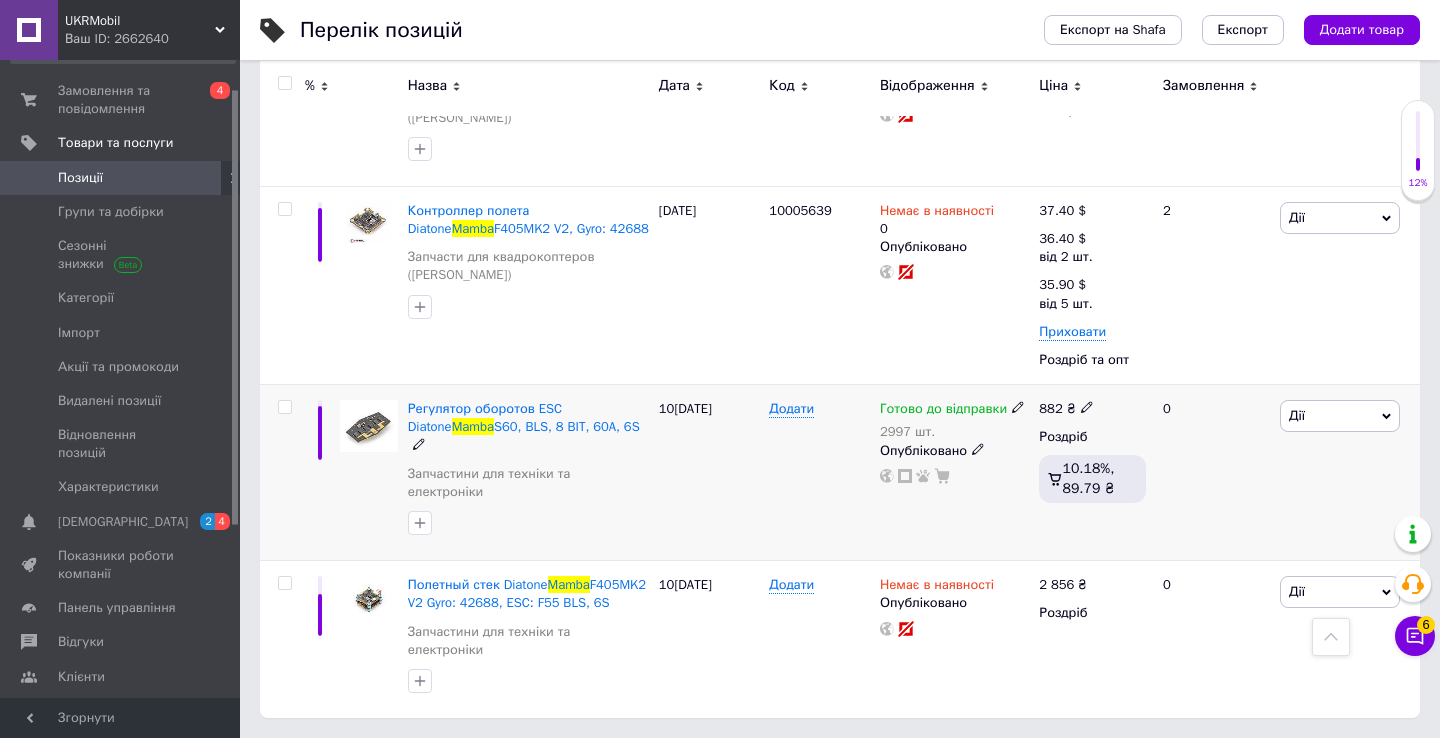 scroll, scrollTop: 734, scrollLeft: 0, axis: vertical 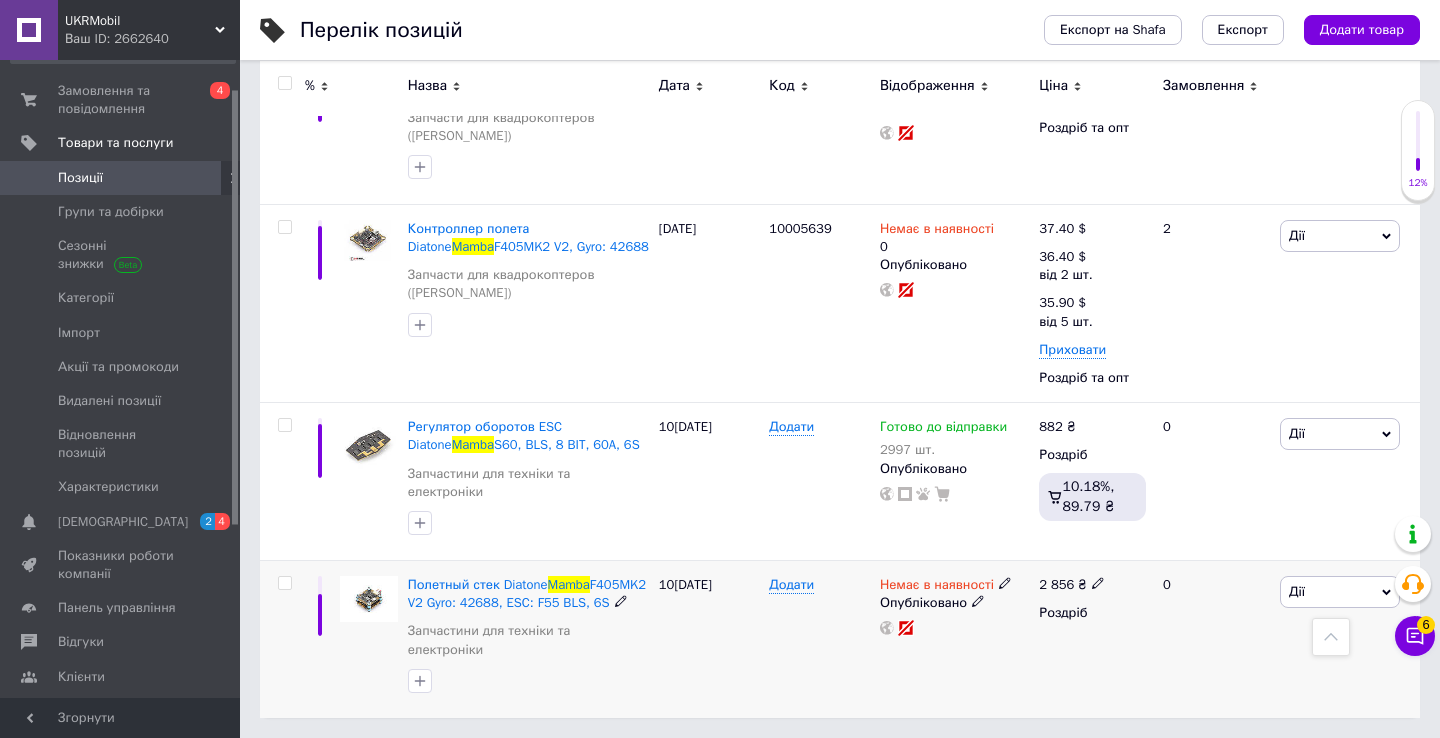 type 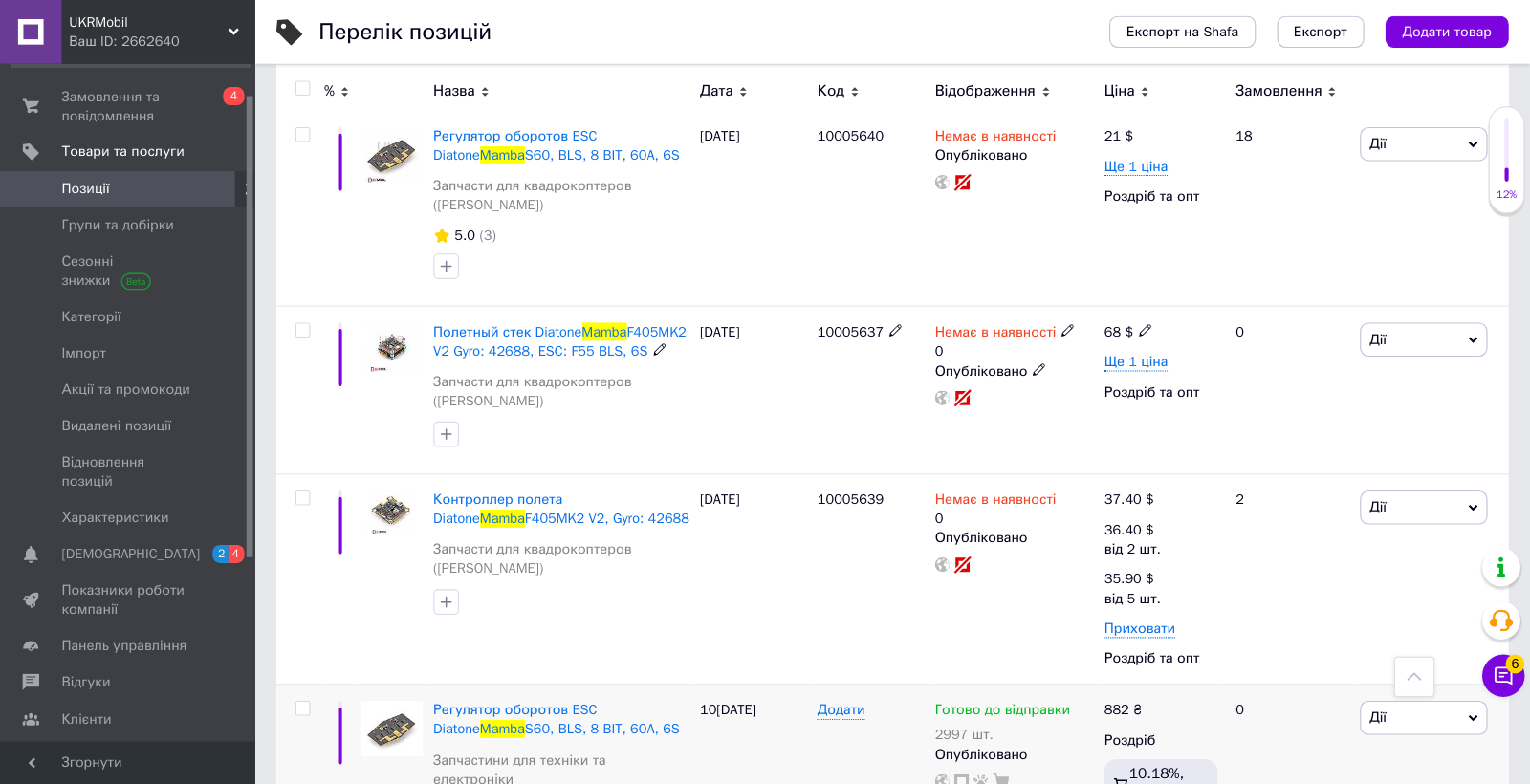 scroll, scrollTop: 436, scrollLeft: 0, axis: vertical 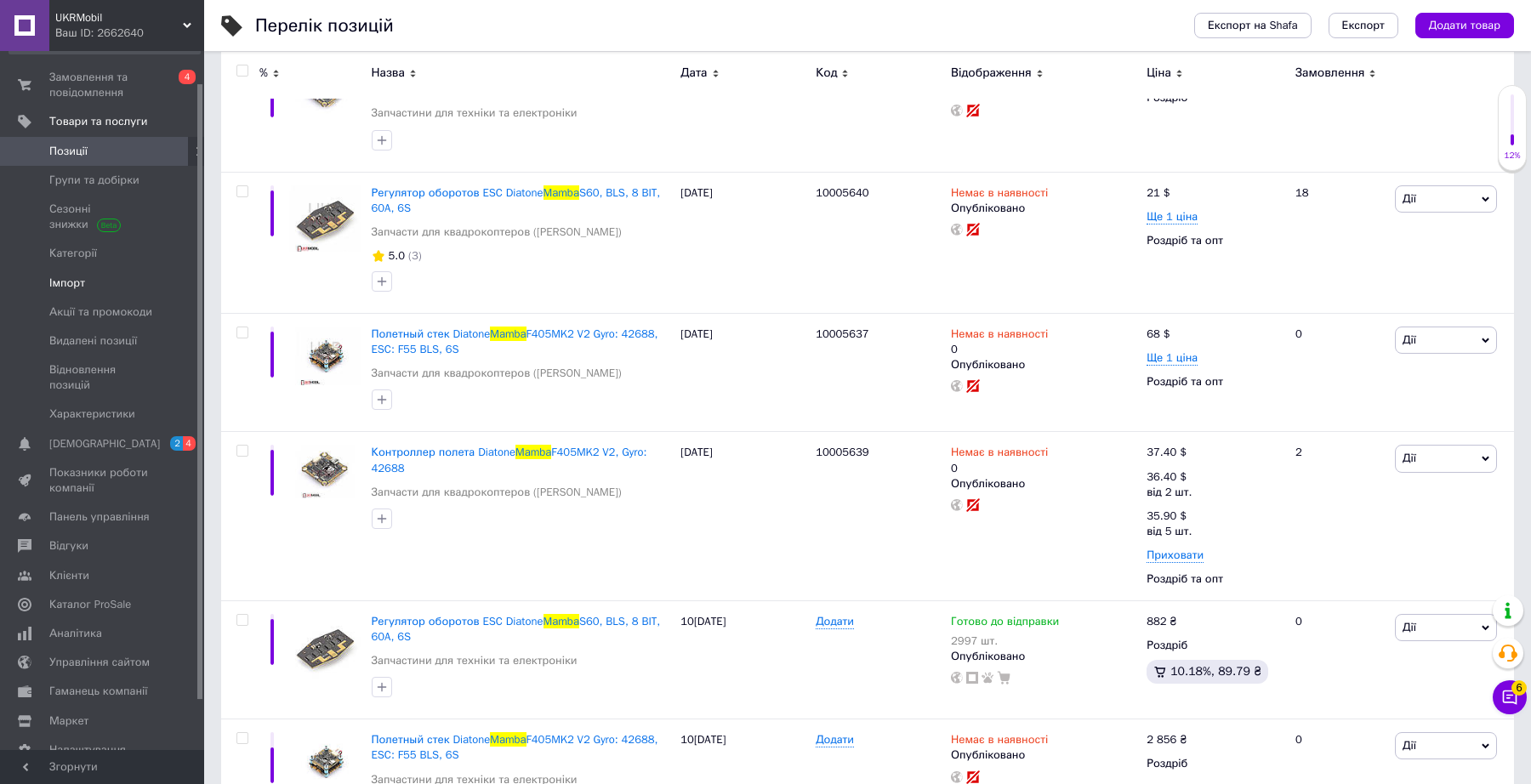 click on "Імпорт" at bounding box center [103, 283] 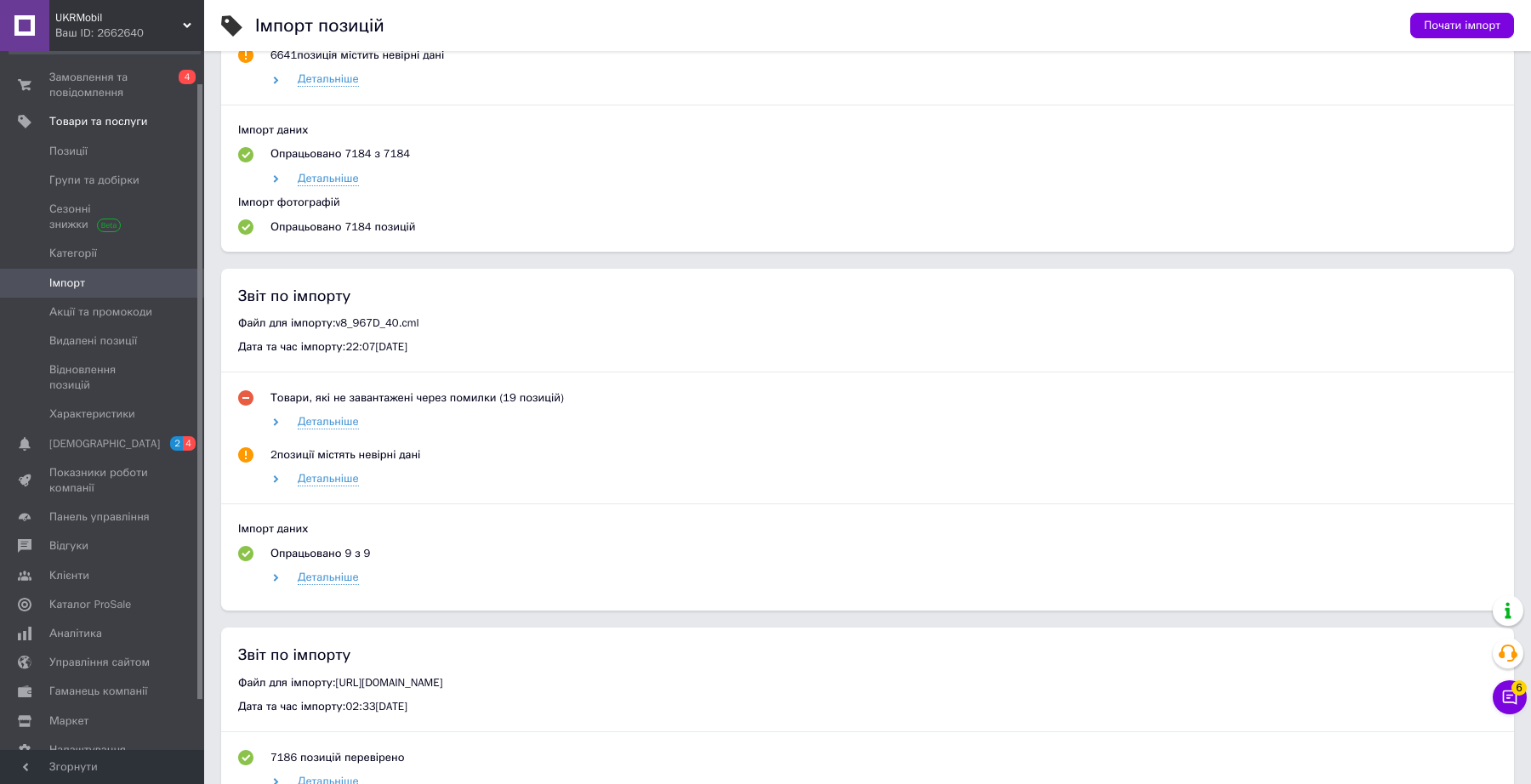 scroll, scrollTop: 878, scrollLeft: 0, axis: vertical 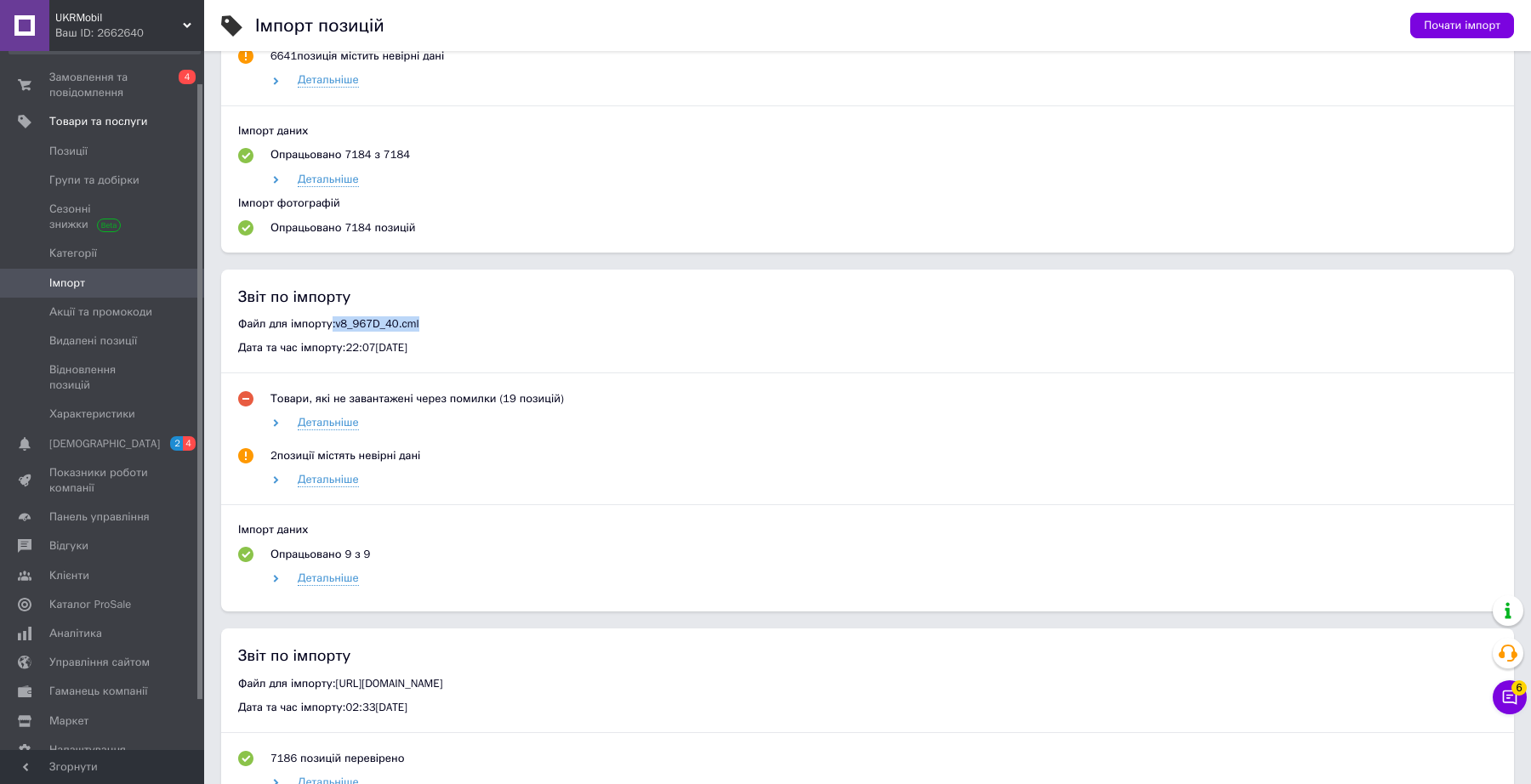drag, startPoint x: 444, startPoint y: 326, endPoint x: 339, endPoint y: 324, distance: 105.01905 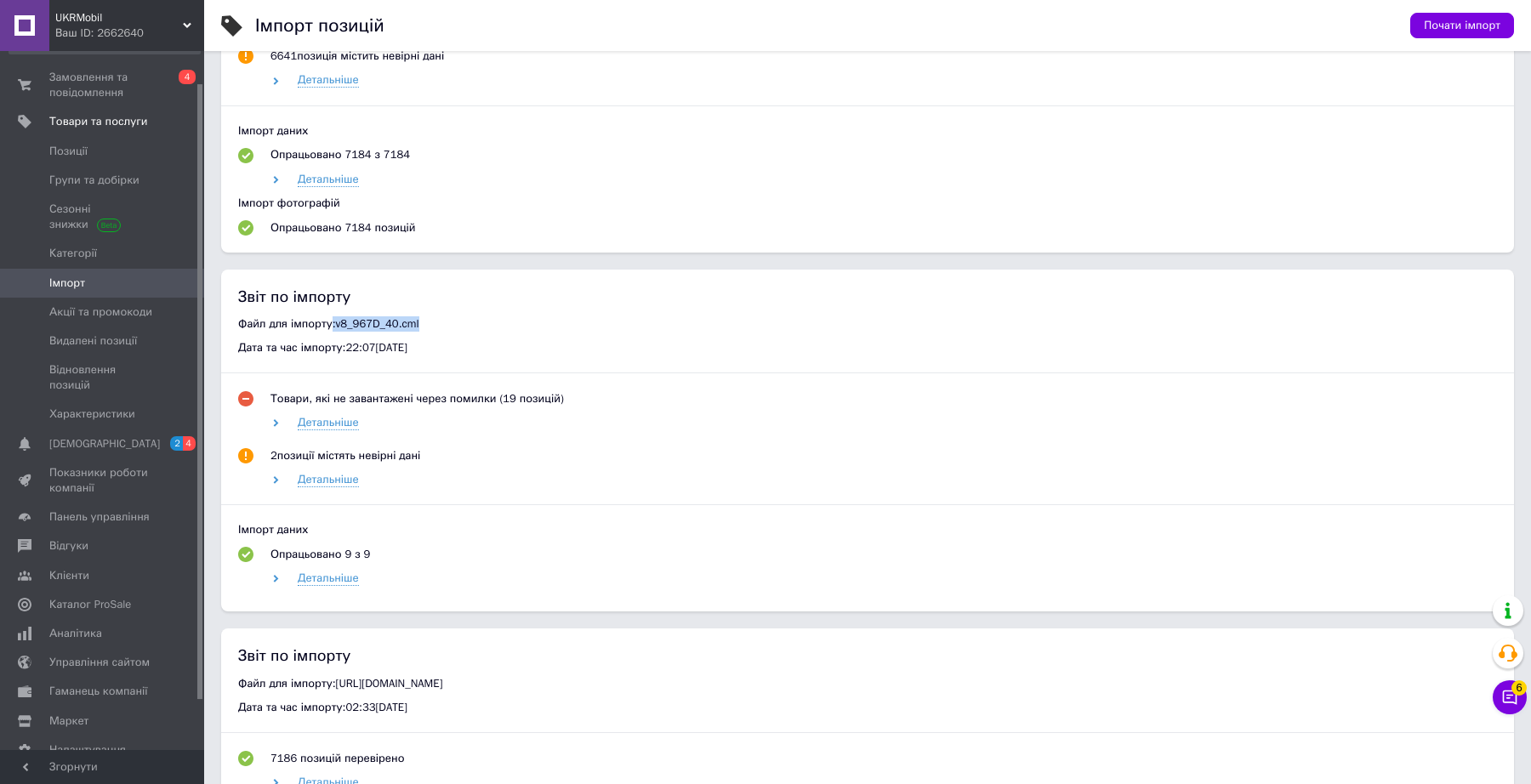 click on "Файл для імпорту: v8_967D_40.cml" at bounding box center [868, 324] 